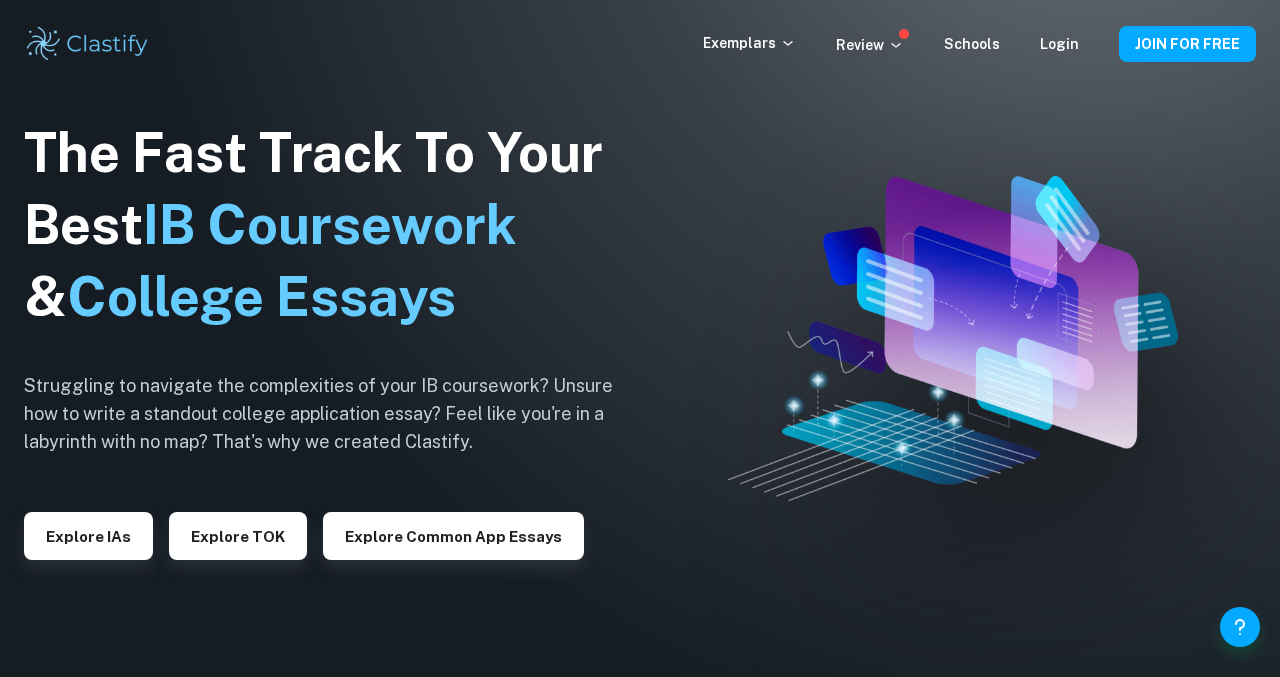scroll, scrollTop: 0, scrollLeft: 0, axis: both 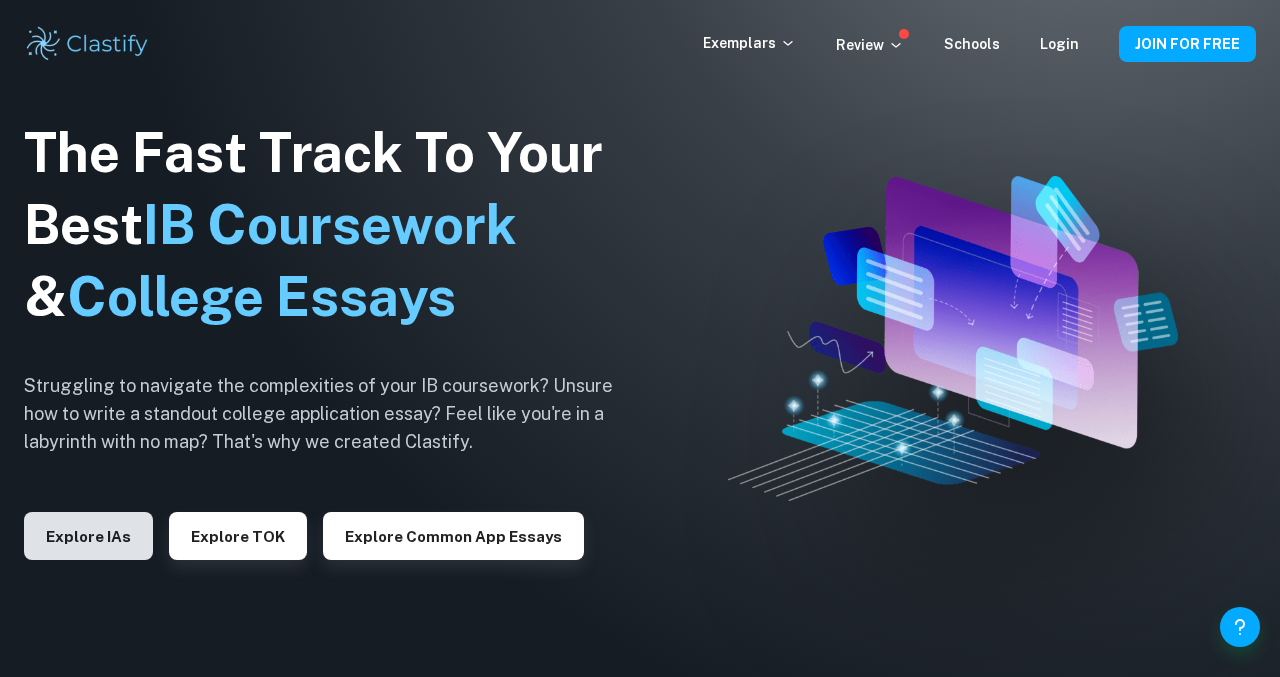 click on "Explore IAs" at bounding box center (88, 536) 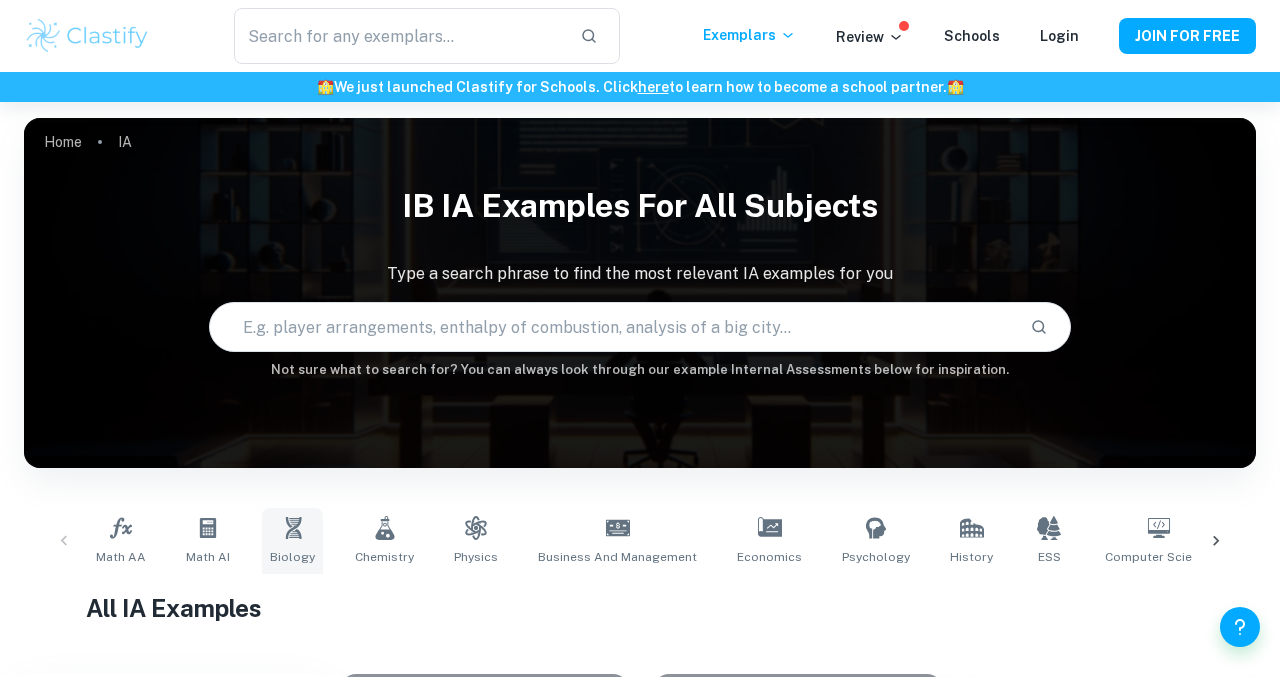 click 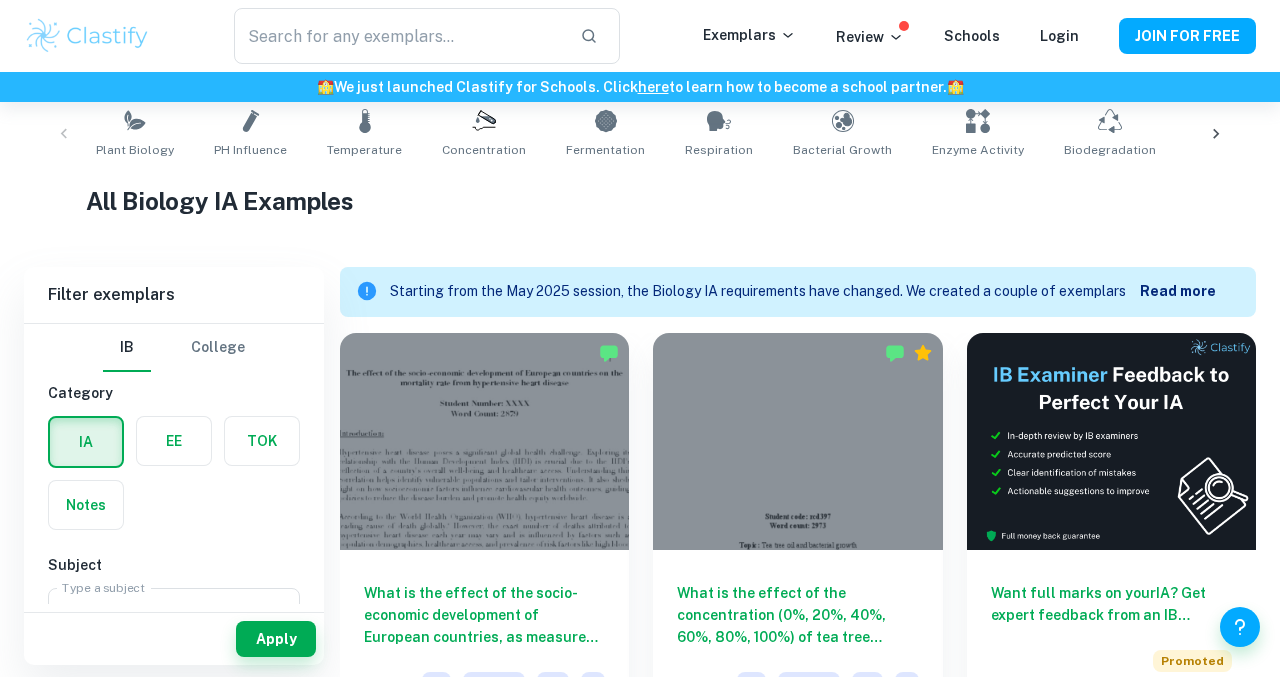 scroll, scrollTop: 405, scrollLeft: 0, axis: vertical 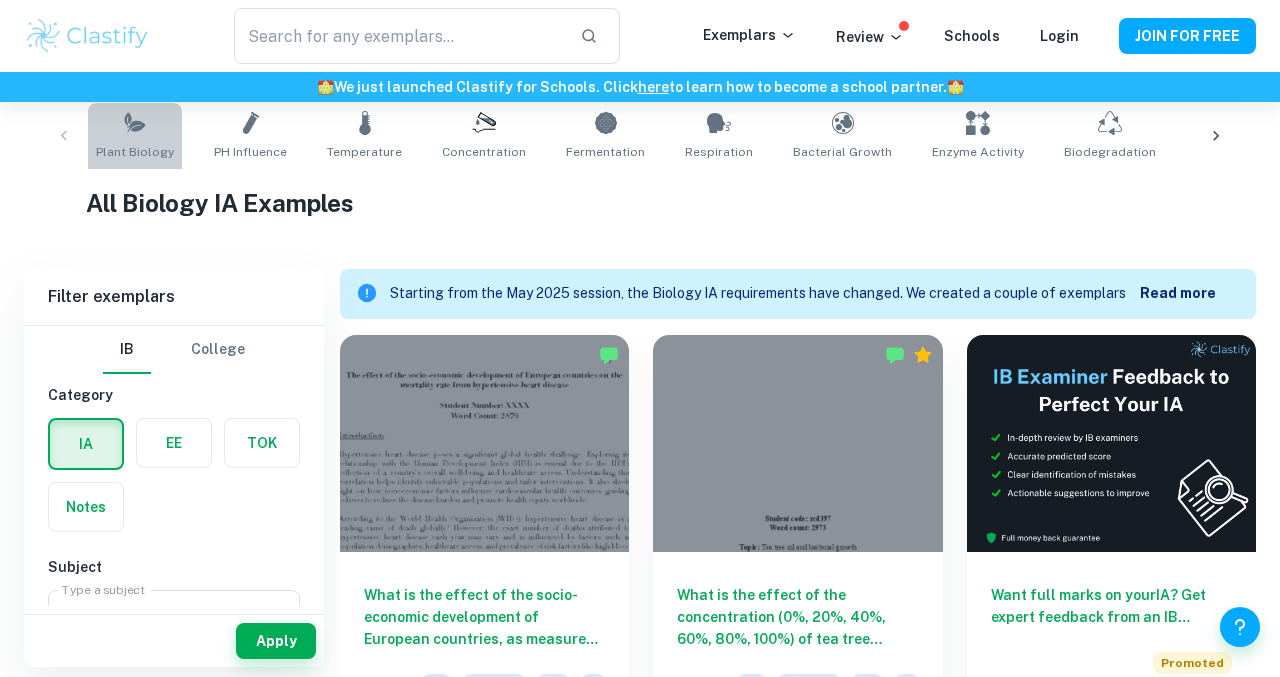 click on "Plant Biology" at bounding box center (135, 152) 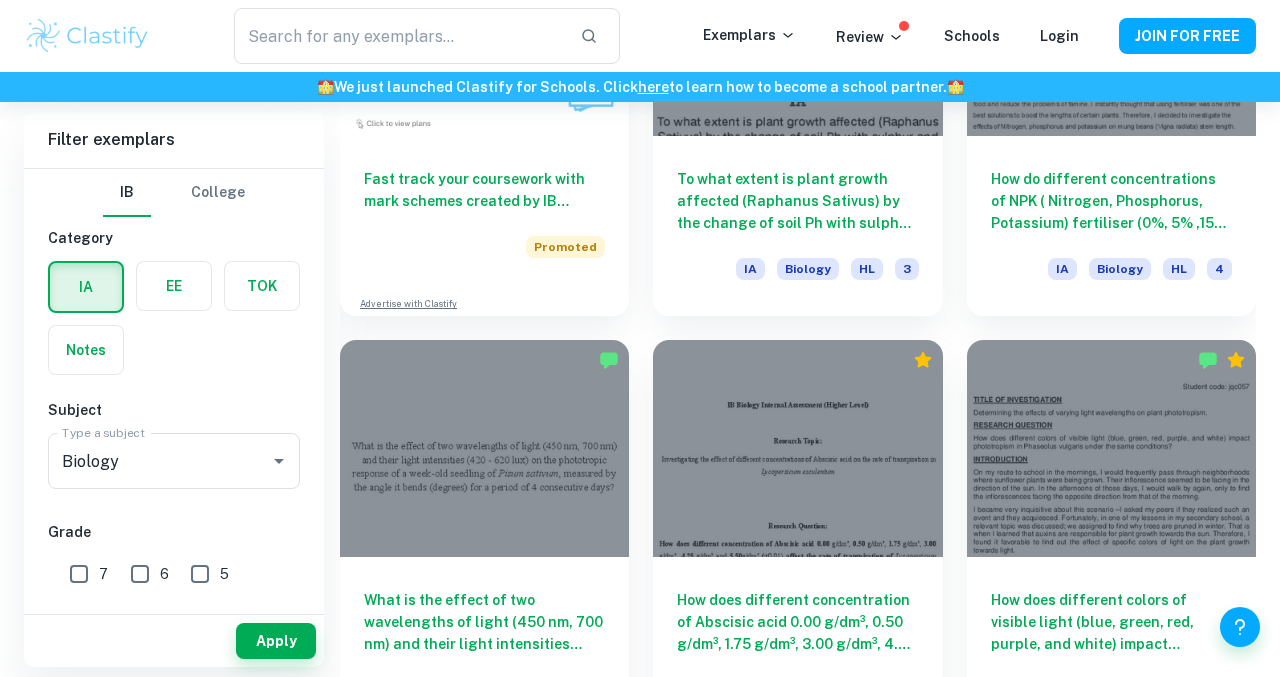 scroll, scrollTop: 1659, scrollLeft: 0, axis: vertical 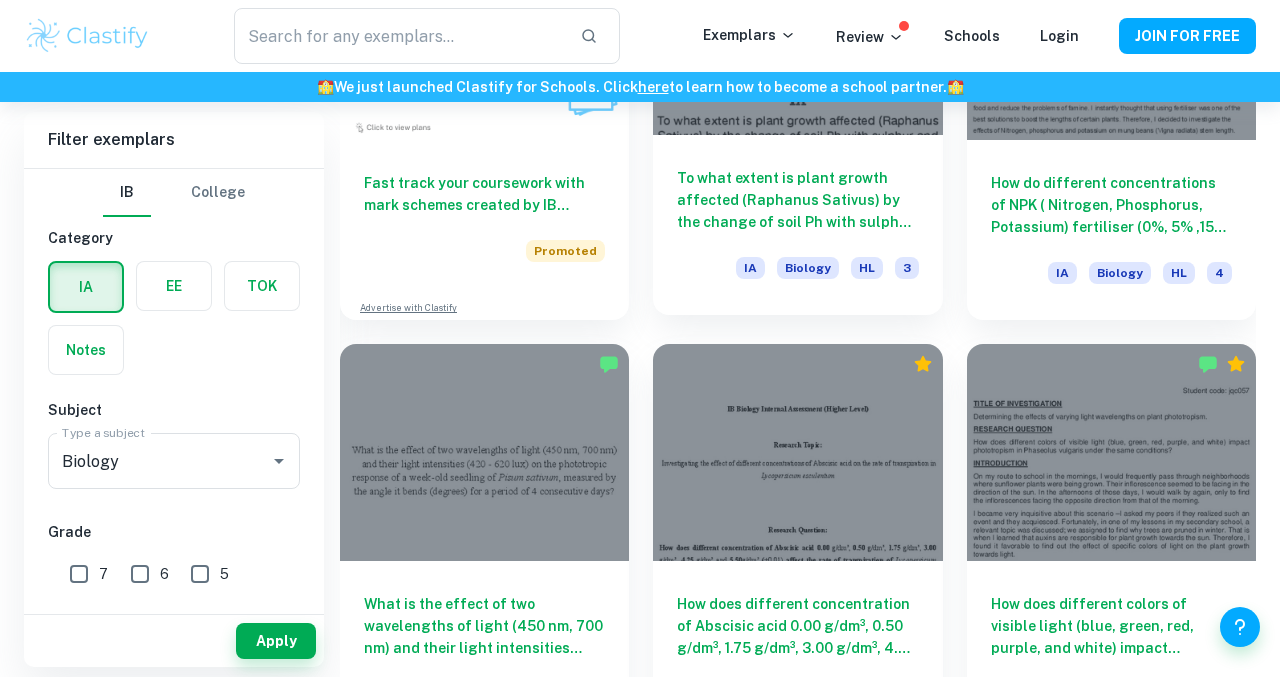click on "To what extent is plant growth affected (Raphanus Sativus) by the change of soil Ph with sulphur and garden lime" at bounding box center (797, 200) 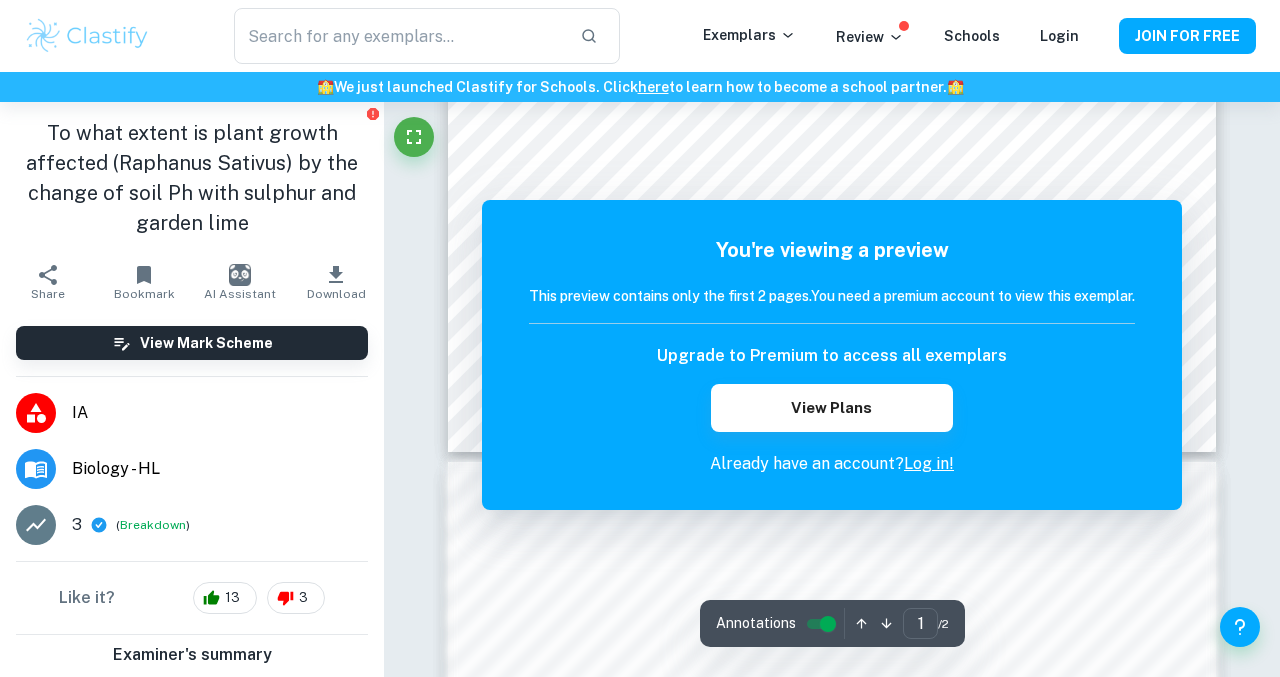 scroll, scrollTop: 1188, scrollLeft: 0, axis: vertical 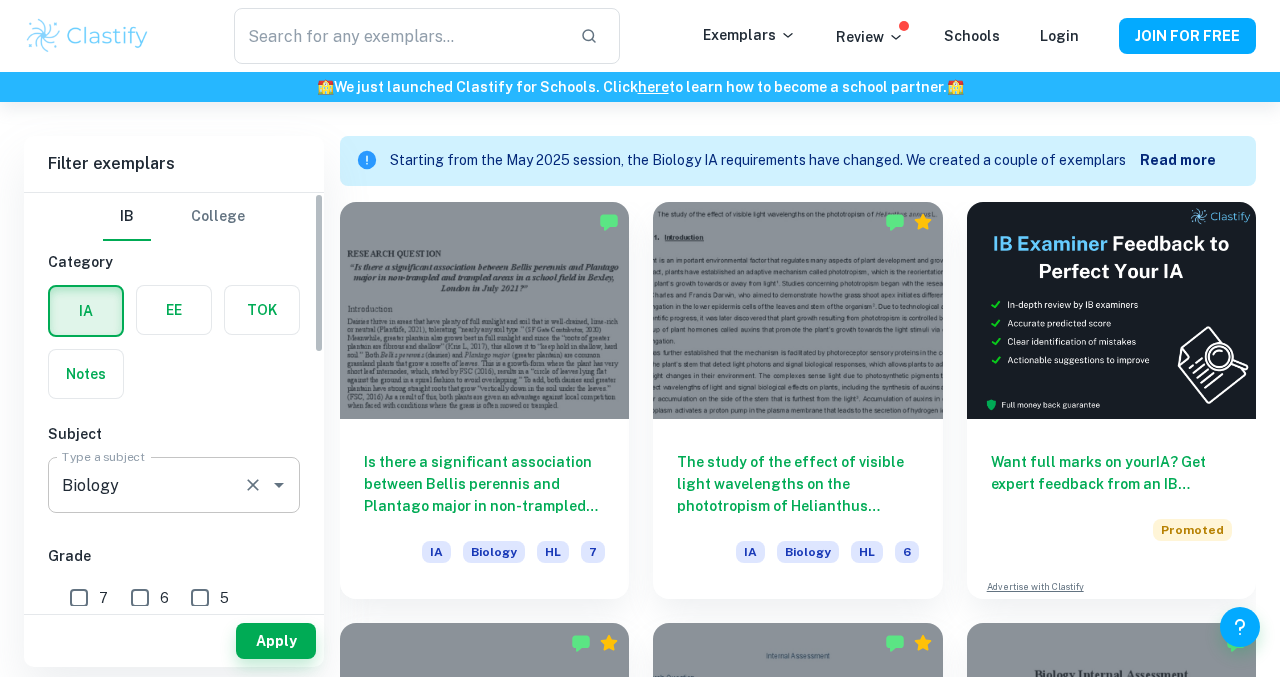 click 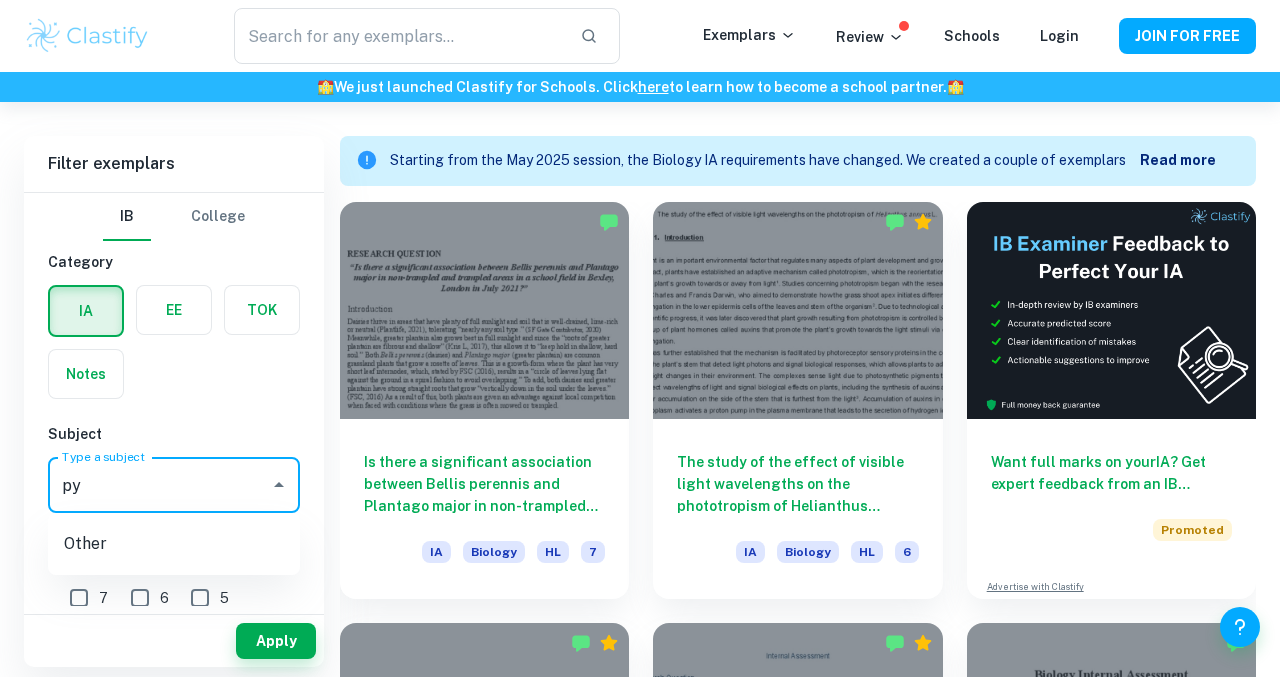 type on "p" 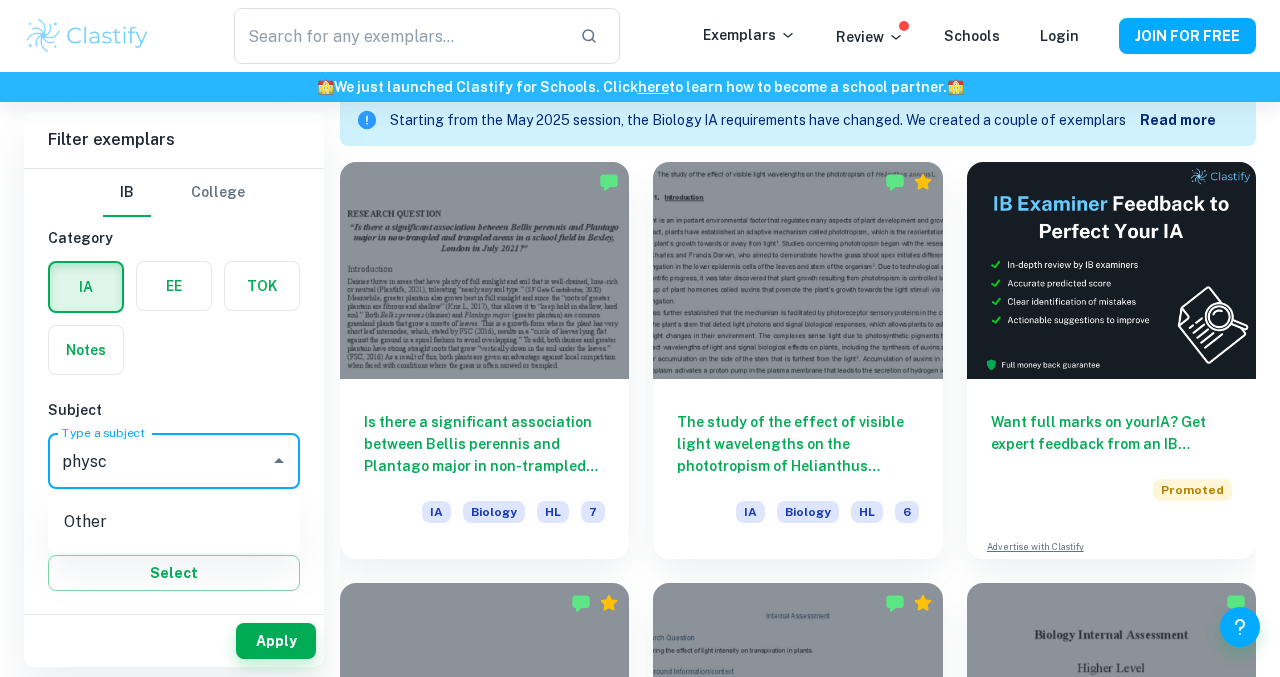 scroll, scrollTop: 0, scrollLeft: 0, axis: both 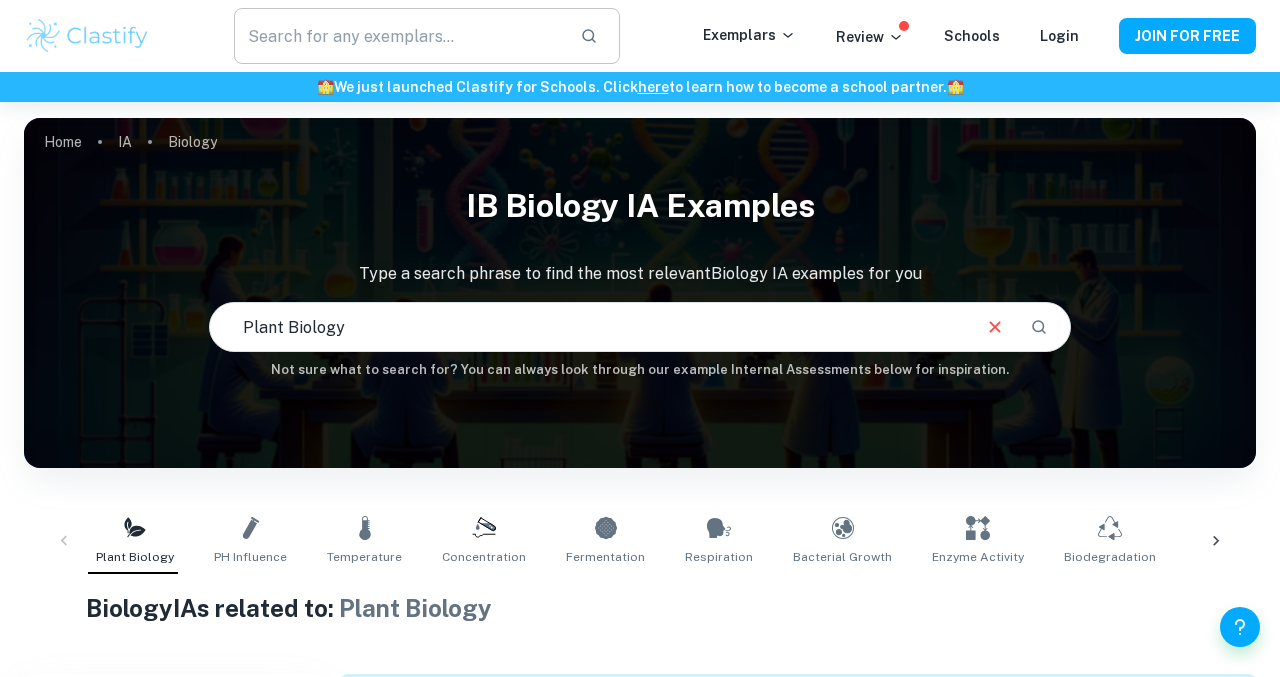 type on "physc" 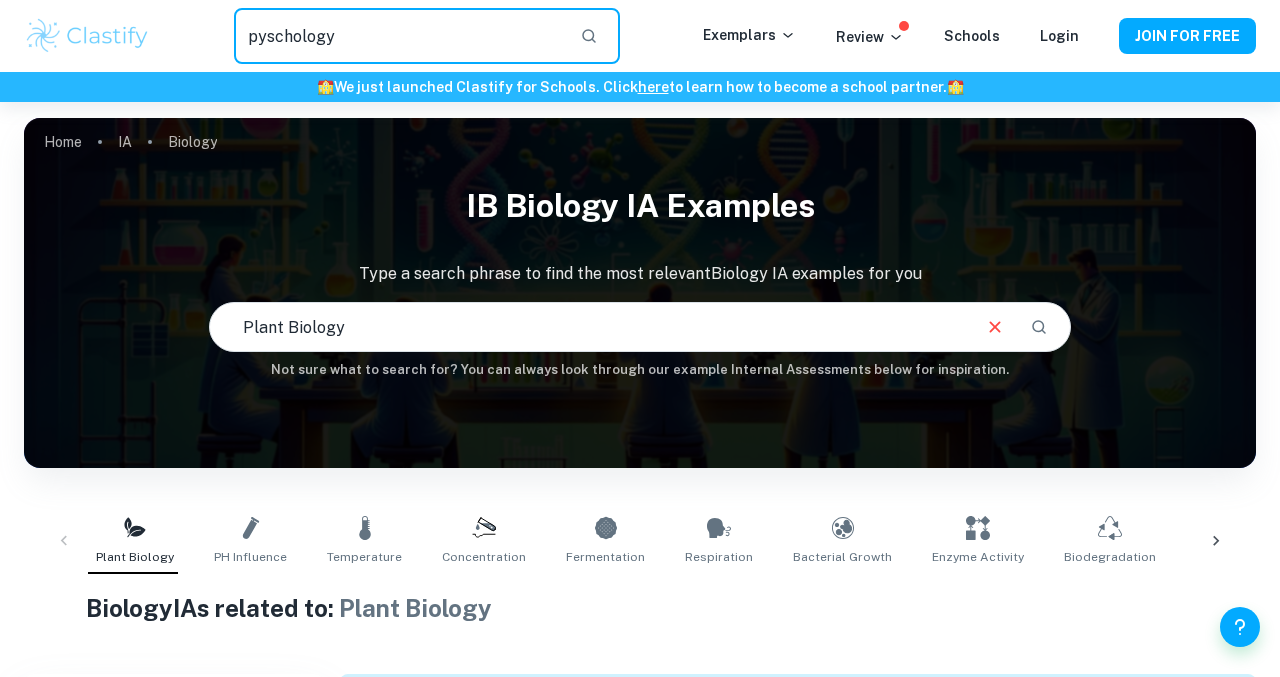 type on "pyschology" 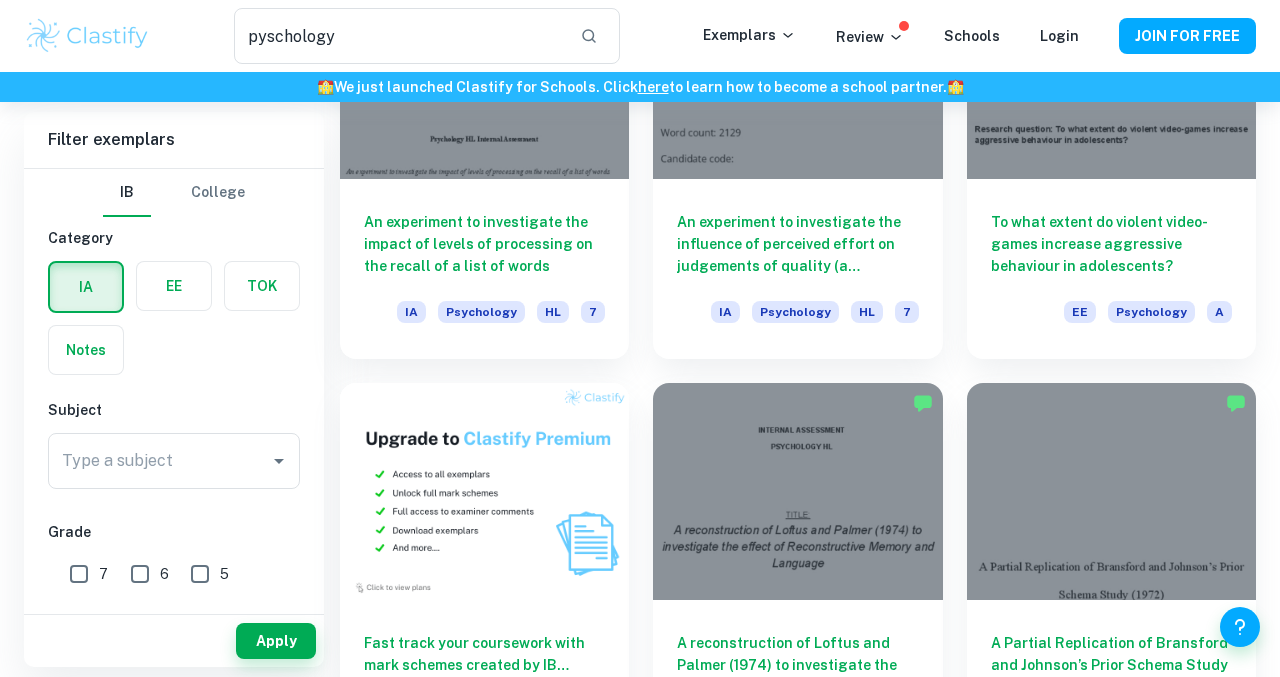 scroll, scrollTop: 668, scrollLeft: 0, axis: vertical 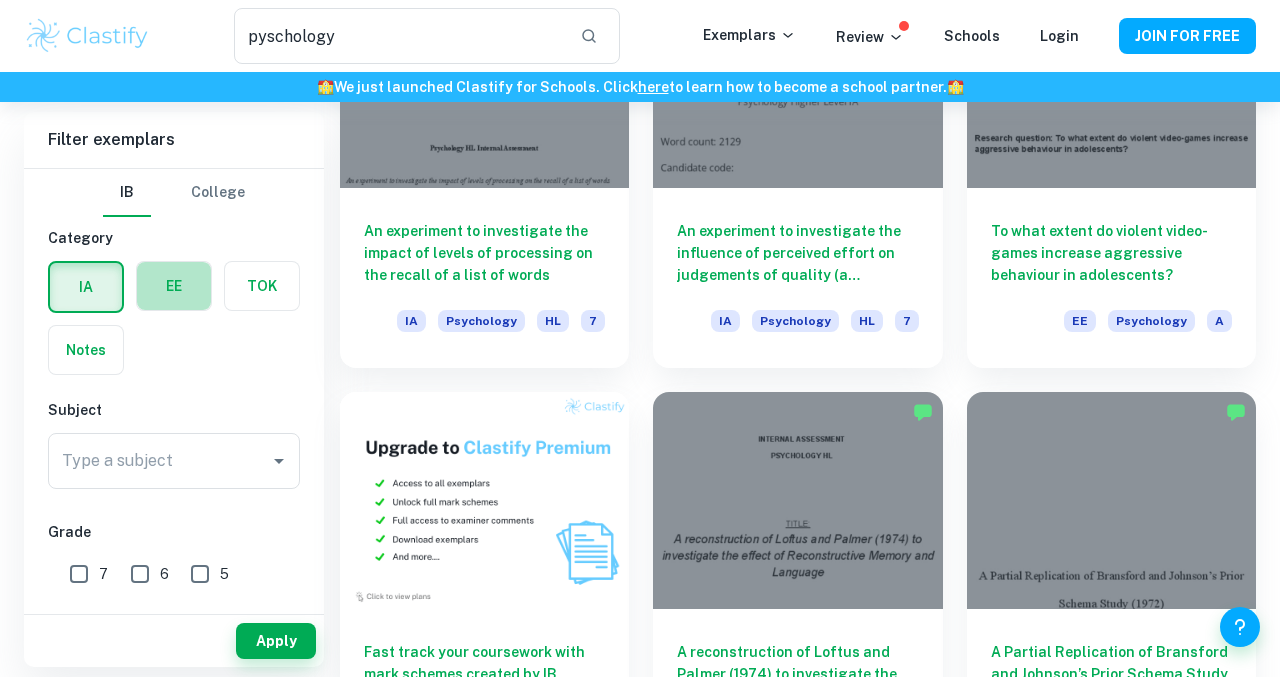 click at bounding box center [174, 286] 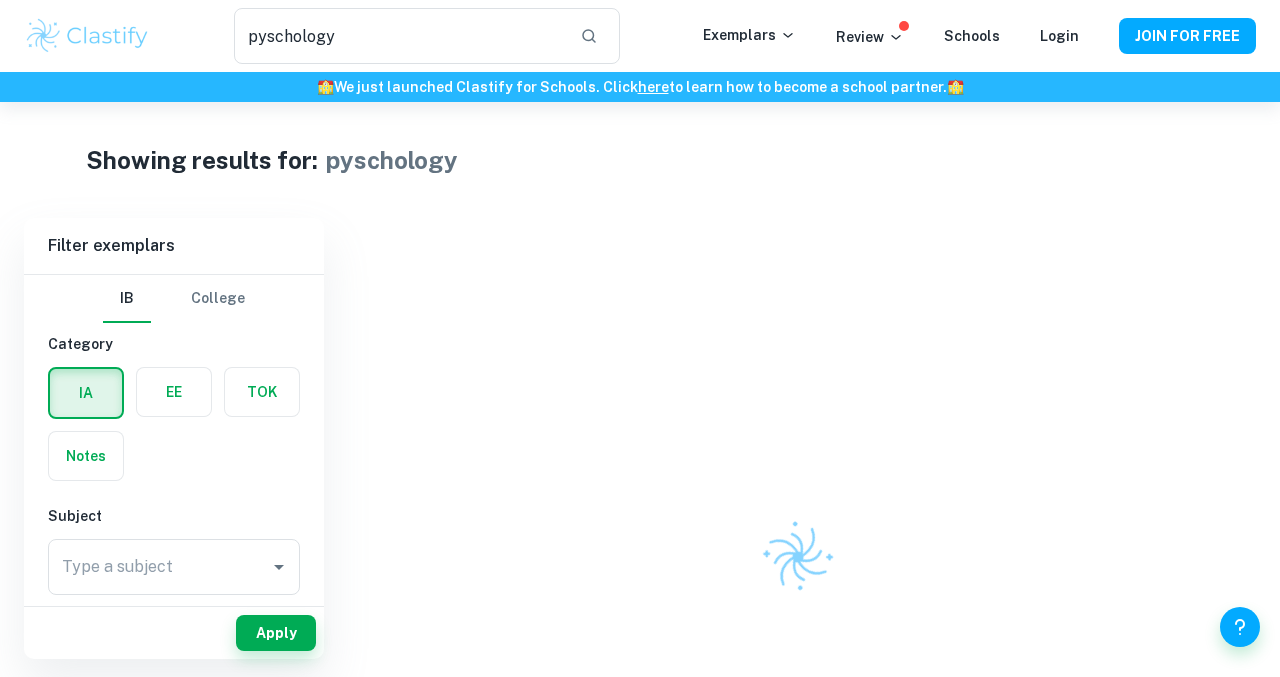 scroll, scrollTop: 218, scrollLeft: 0, axis: vertical 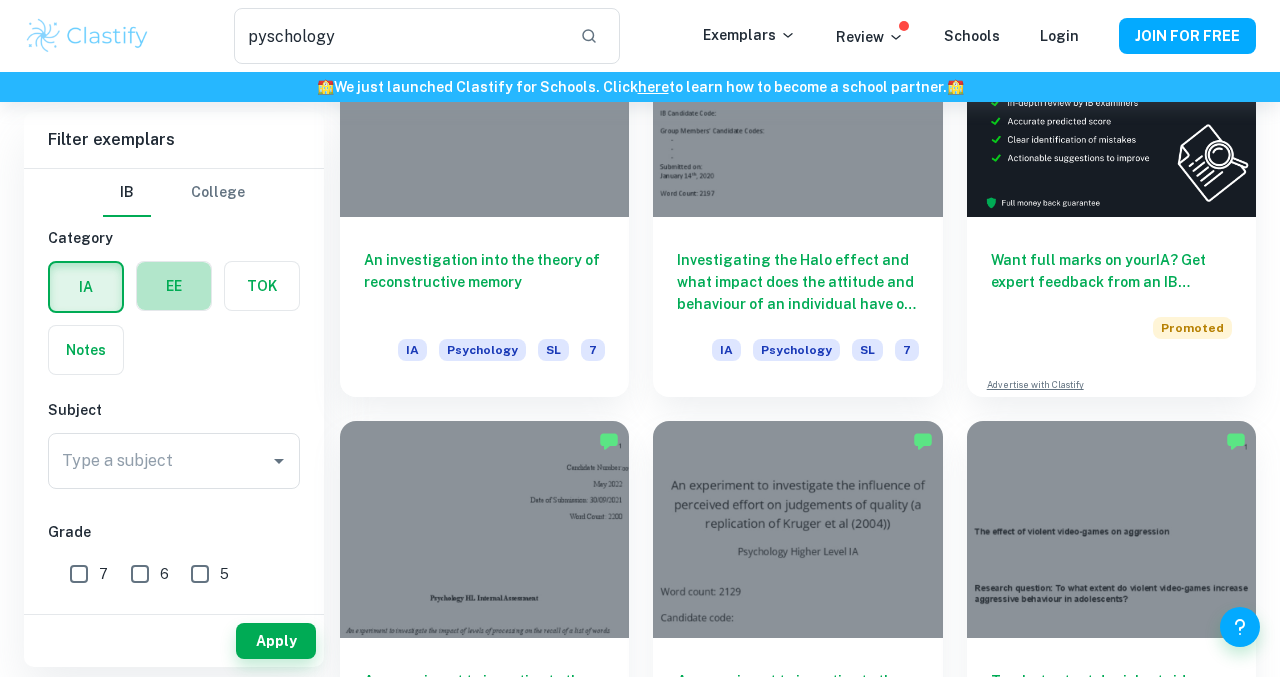 click at bounding box center [174, 286] 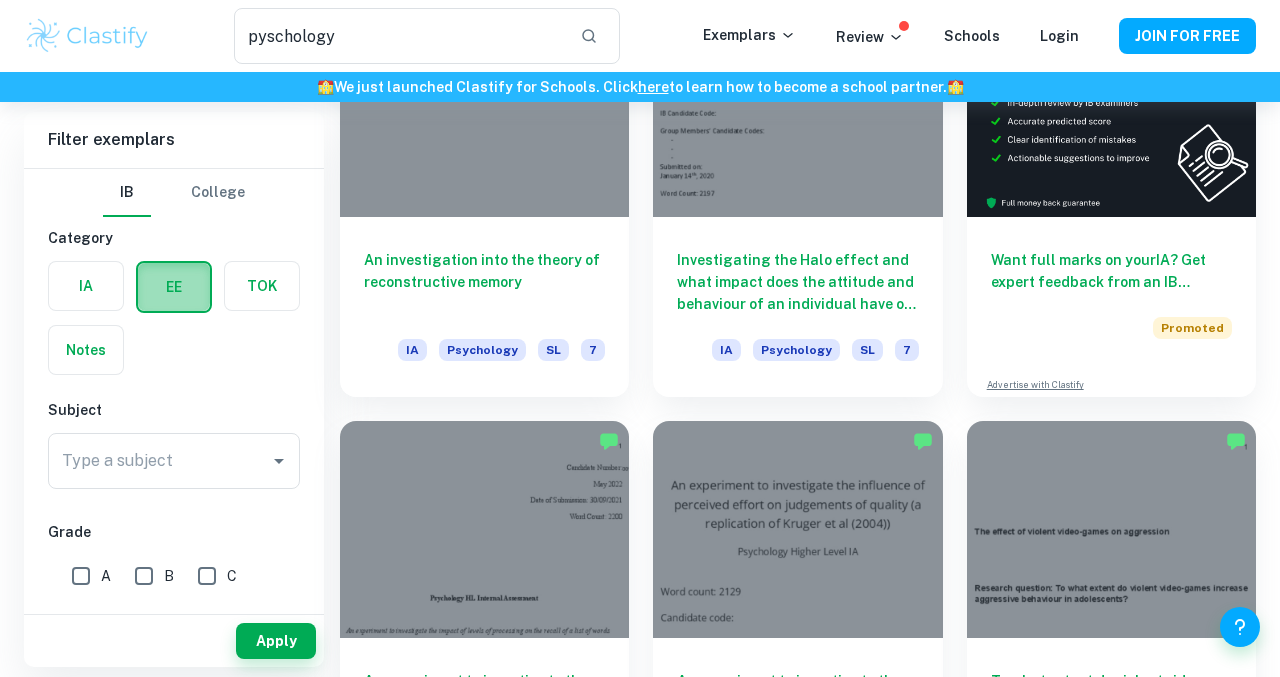 click at bounding box center (174, 287) 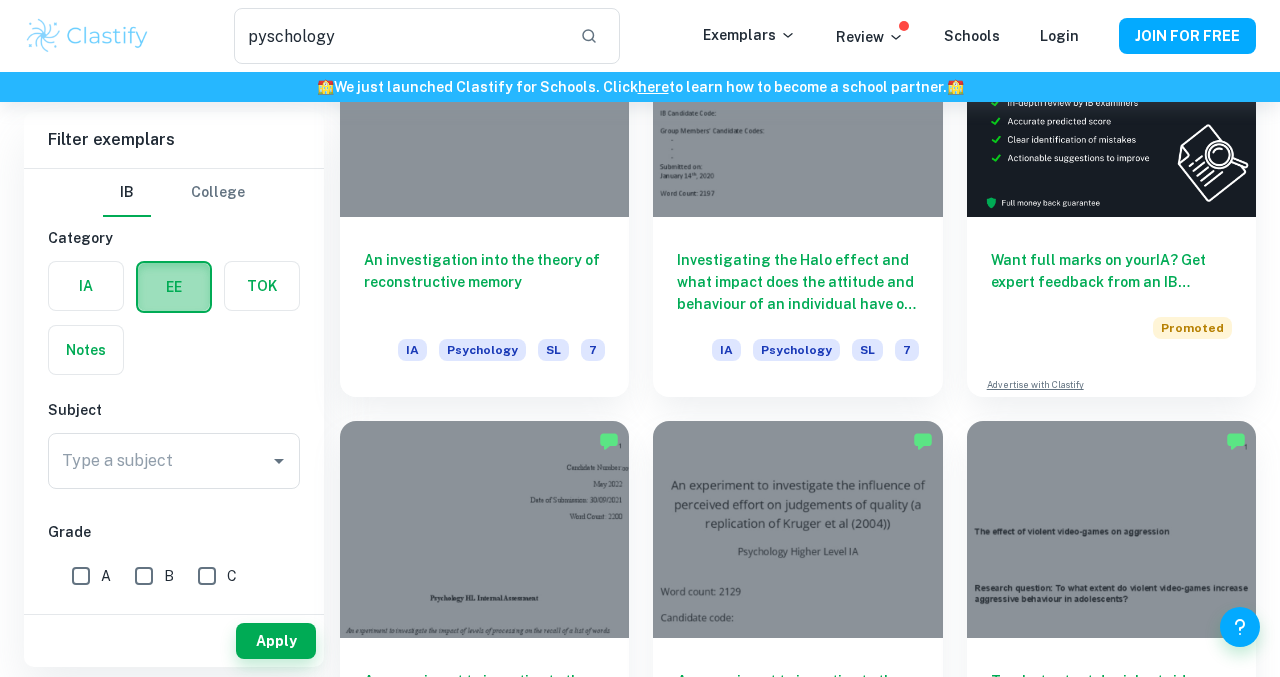 click at bounding box center [174, 287] 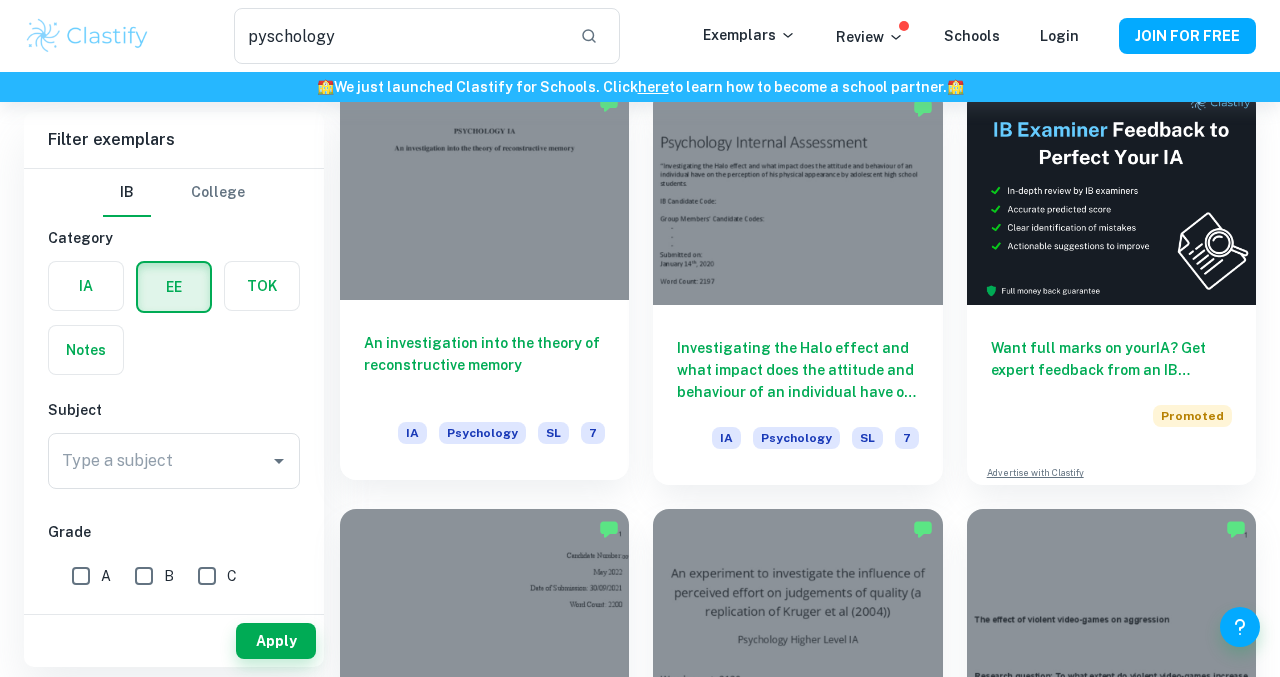 scroll, scrollTop: 0, scrollLeft: 0, axis: both 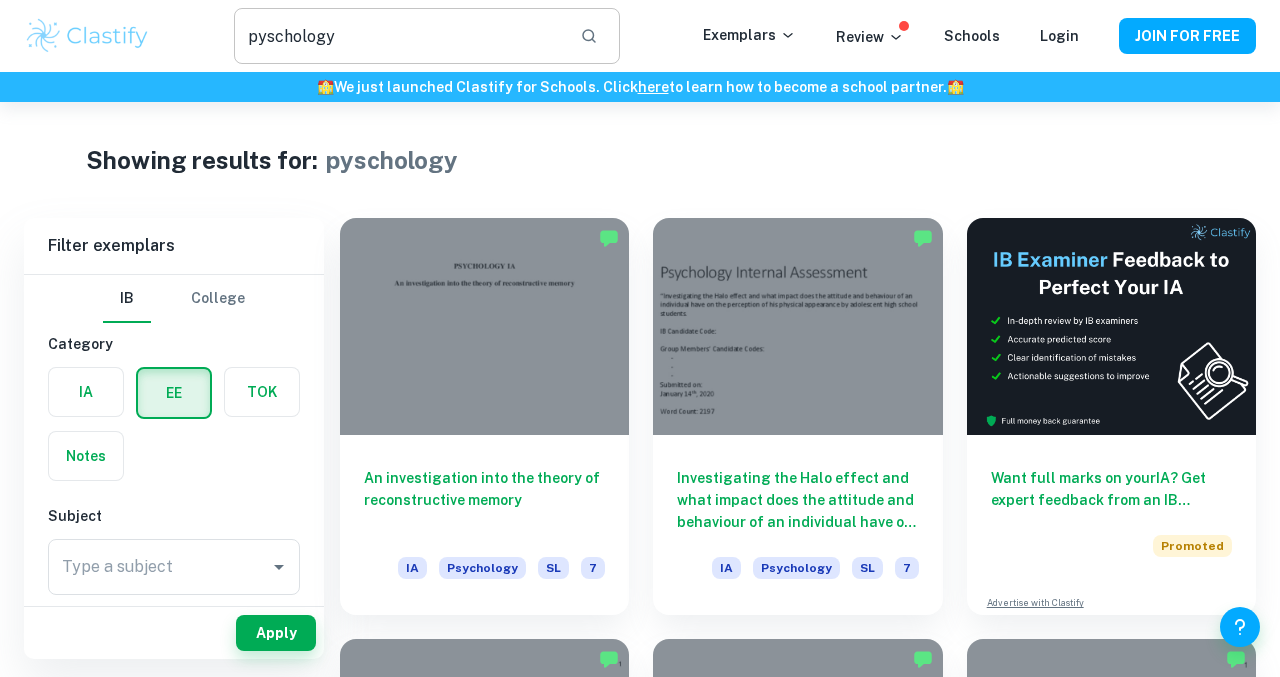click on "pyschology" at bounding box center (399, 36) 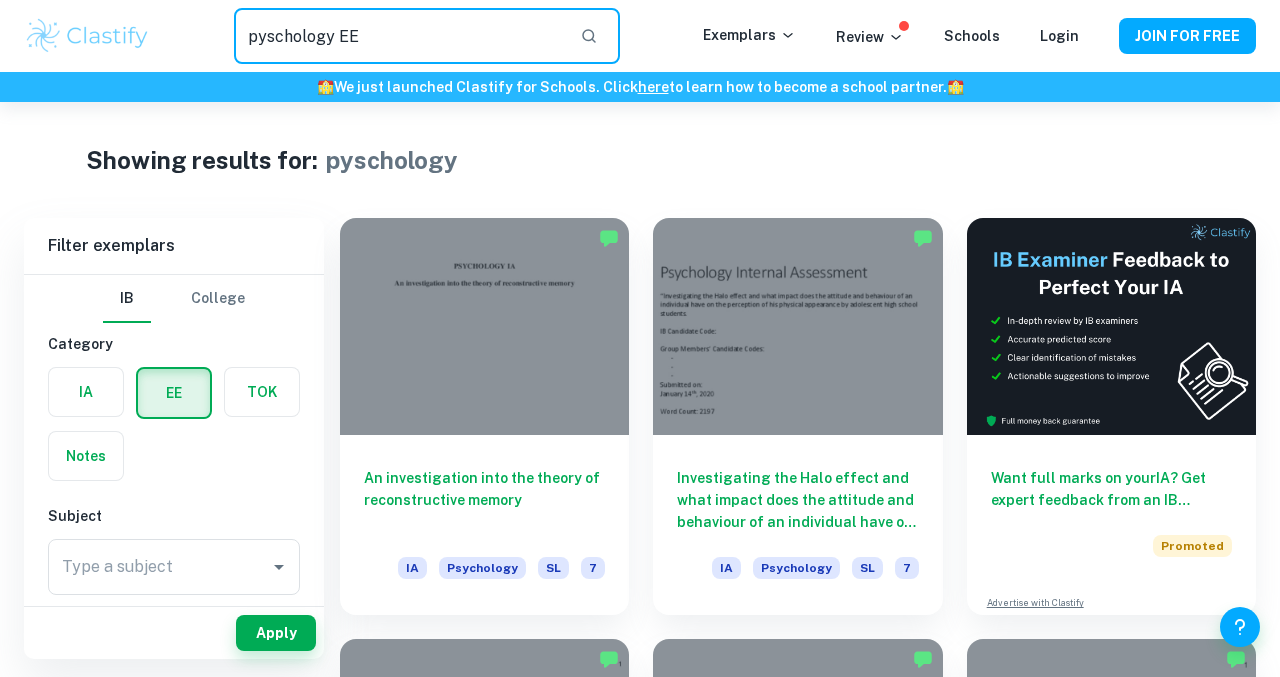 type on "pyschology EE" 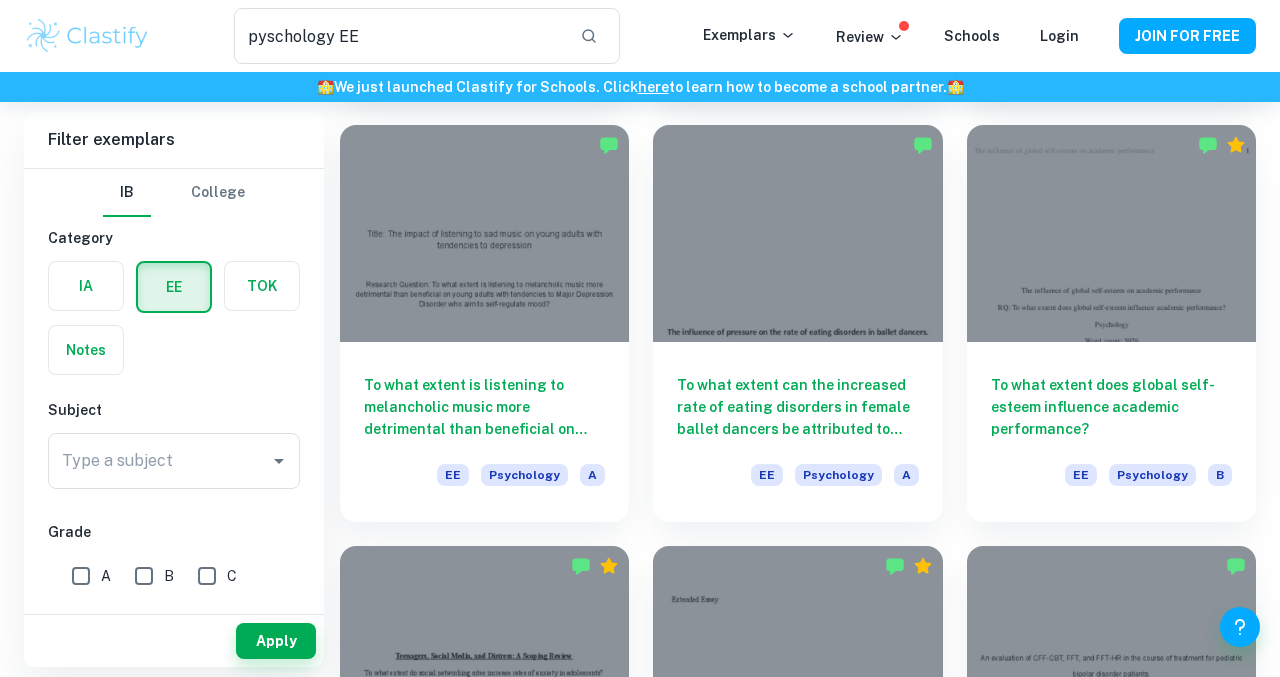 scroll, scrollTop: 1355, scrollLeft: 0, axis: vertical 